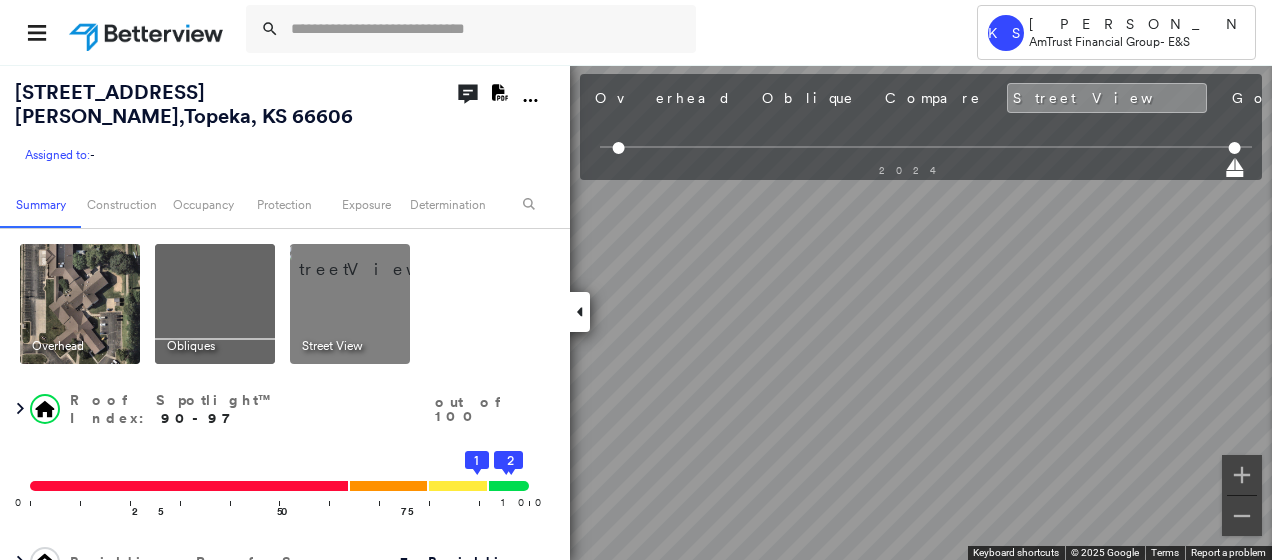 scroll, scrollTop: 0, scrollLeft: 0, axis: both 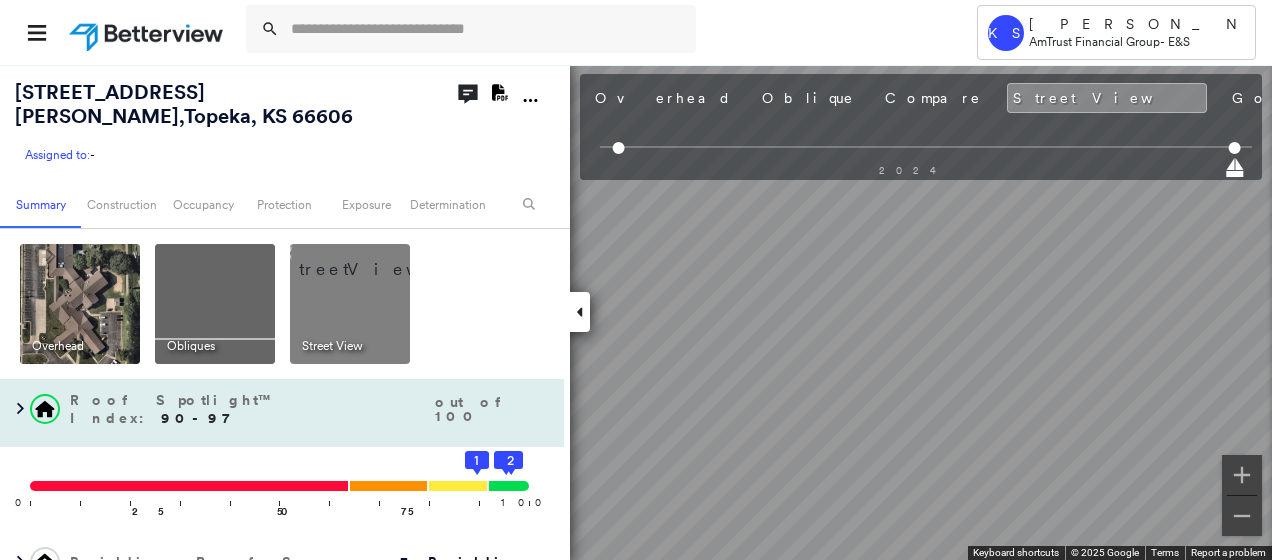 click on "[STREET_ADDRESS][PERSON_NAME] Assigned to:  - Assigned to:  - Assigned to:  - Open Comments Download PDF Report Summary Construction Occupancy Protection Exposure Determination Overhead Obliques Street View Roof Spotlight™ Index :  90-97 out of 100 0 100 25 50 75 3 2 1 Building Roof Scores 3 Buildings Policy Information Flags :  2 (0 cleared, 2 uncleared) Construction Roof Spotlights :  Ponding, Staining, Overhang, Chimney, Vent and 2 more Property Features :  Car, Patio Furniture, Cracked Pavement, Significantly Stained Pavement, Repaired Pavement and 1 more Roof Size & Shape :  3 buildings  BuildZoom - Building Permit Data and Analysis Occupancy Place Detail Protection Exposure Fire Path FEMA Risk Index Wind Claim Predictor: Most Risky 1   out of  5 Wildfire Additional Perils Determination Flags :  2 (0 cleared, 2 uncleared) Uncleared Flags (2) Cleared Flags  (0) Tree Overhang Flagged [DATE] Clear LOW Low Priority Flagged [DATE] Clear Action Taken New Entry History Quote/New Business General" at bounding box center [636, 312] 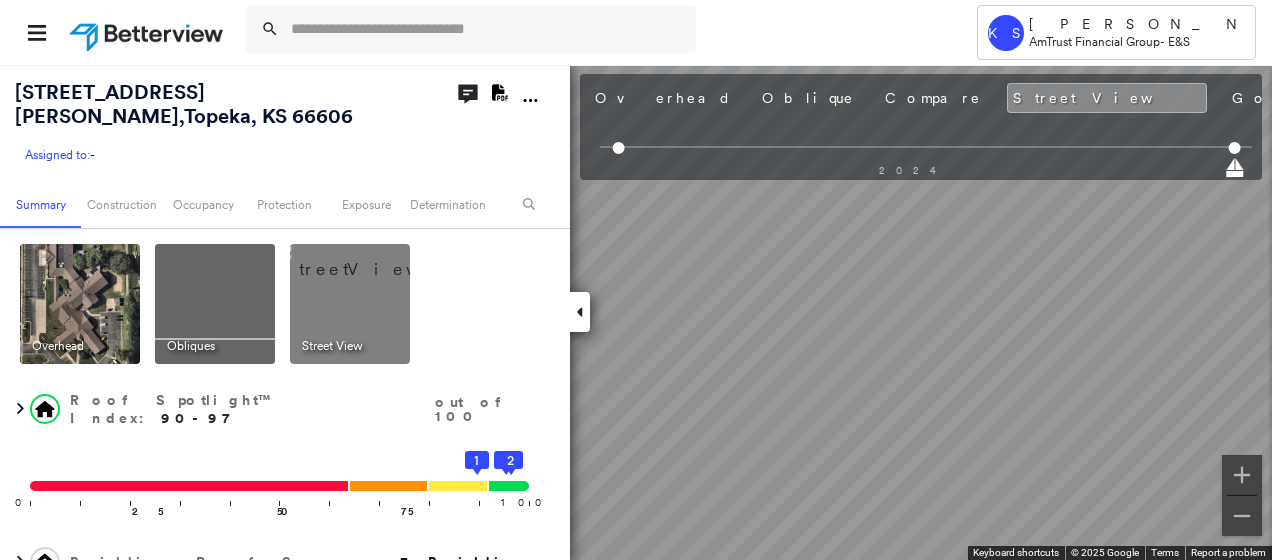 click on "Tower KS [PERSON_NAME] AmTrust Financial Group  -   E&S [STREET_ADDRESS][PERSON_NAME] Assigned to:  - Assigned to:  - Assigned to:  - Open Comments Download PDF Report Summary Construction Occupancy Protection Exposure Determination Overhead Obliques Street View Roof Spotlight™ Index :  90-97 out of 100 0 100 25 50 75 3 2 1 Building Roof Scores 3 Buildings Policy Information Flags :  2 (0 cleared, 2 uncleared) Construction Roof Spotlights :  Ponding, Staining, Overhang, Chimney, Vent and 2 more Property Features :  Car, Patio Furniture, Cracked Pavement, Significantly Stained Pavement, Repaired Pavement and 1 more Roof Size & Shape :  3 buildings  BuildZoom - Building Permit Data and Analysis Occupancy Place Detail Protection Exposure Fire Path FEMA Risk Index Wind Claim Predictor: Most Risky 1   out of  5 Wildfire Additional Perils Determination Flags :  2 (0 cleared, 2 uncleared) Uncleared Flags (2) Cleared Flags  (0) Tree Overhang Flagged [DATE] Clear LOW Low Priority Flagged [DATE] Clear 46" at bounding box center (636, 280) 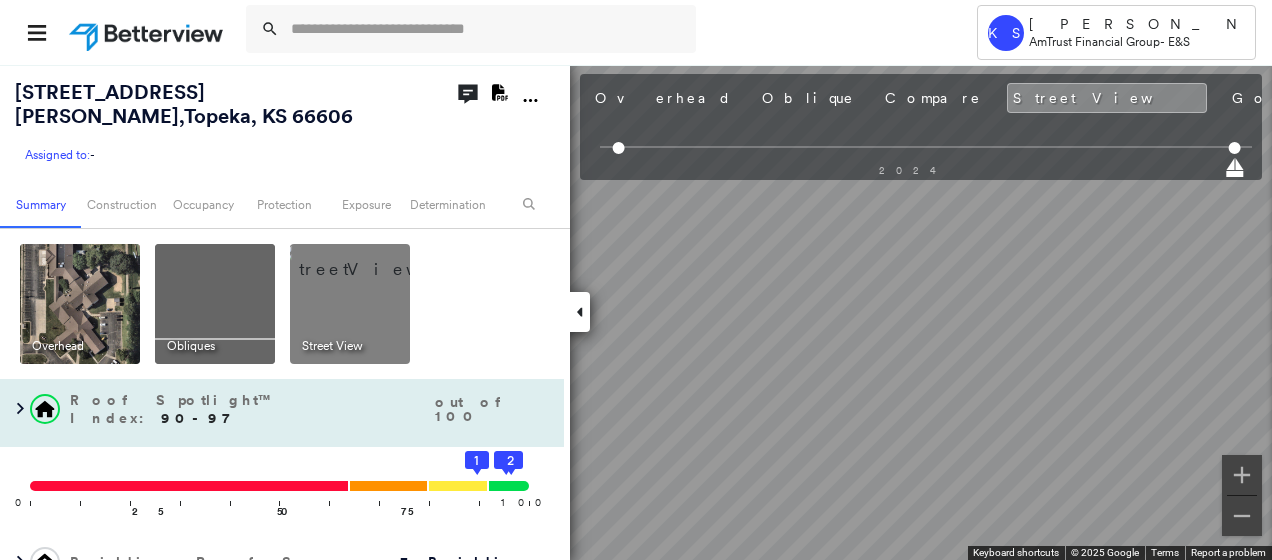 click on "[STREET_ADDRESS][PERSON_NAME] Assigned to:  - Assigned to:  - Assigned to:  - Open Comments Download PDF Report Summary Construction Occupancy Protection Exposure Determination Overhead Obliques Street View Roof Spotlight™ Index :  90-97 out of 100 0 100 25 50 75 3 2 1 Building Roof Scores 3 Buildings Policy Information Flags :  2 (0 cleared, 2 uncleared) Construction Roof Spotlights :  Ponding, Staining, Overhang, Chimney, Vent and 2 more Property Features :  Car, Patio Furniture, Cracked Pavement, Significantly Stained Pavement, Repaired Pavement and 1 more Roof Size & Shape :  3 buildings  BuildZoom - Building Permit Data and Analysis Occupancy Place Detail Protection Exposure Fire Path FEMA Risk Index Wind Claim Predictor: Most Risky 1   out of  5 Wildfire Additional Perils Determination Flags :  2 (0 cleared, 2 uncleared) Uncleared Flags (2) Cleared Flags  (0) Tree Overhang Flagged [DATE] Clear LOW Low Priority Flagged [DATE] Clear Action Taken New Entry History Quote/New Business General" at bounding box center (636, 312) 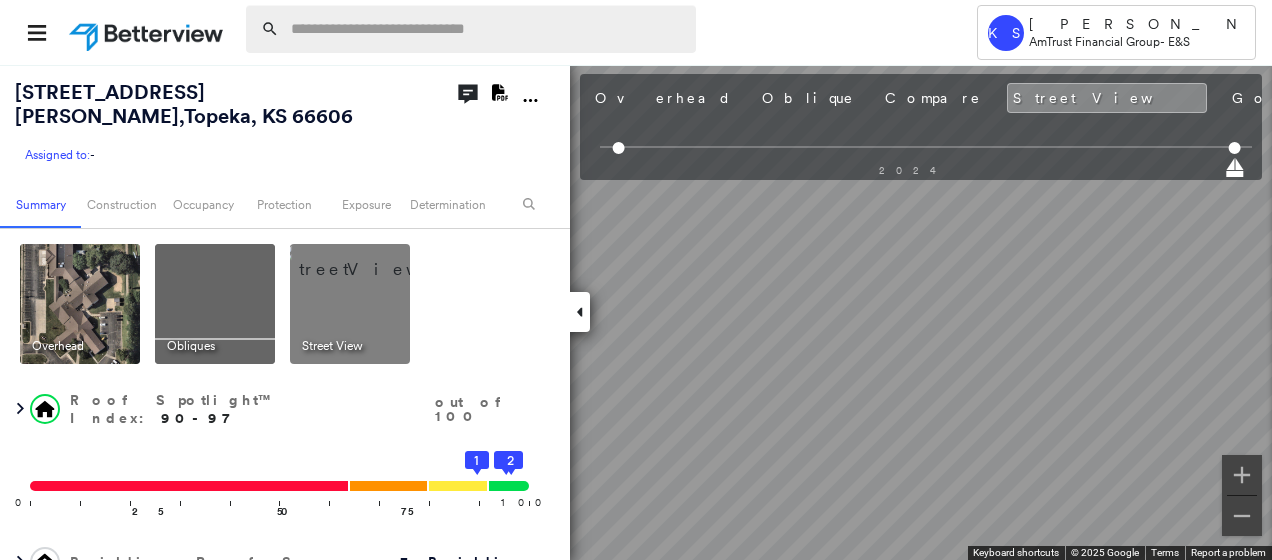 click at bounding box center [487, 29] 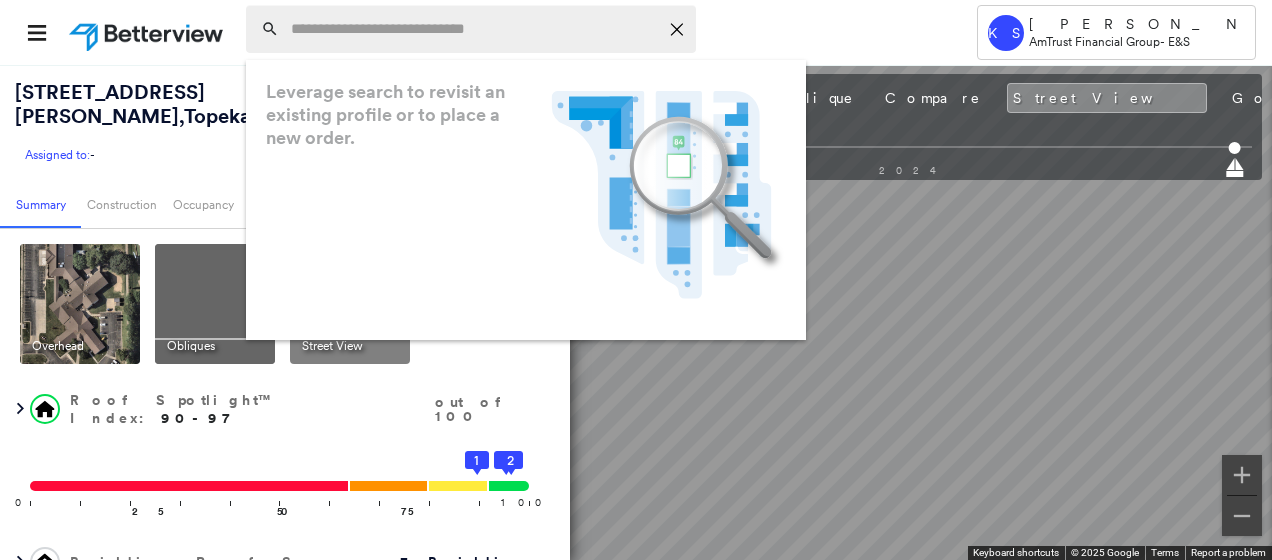 paste on "**********" 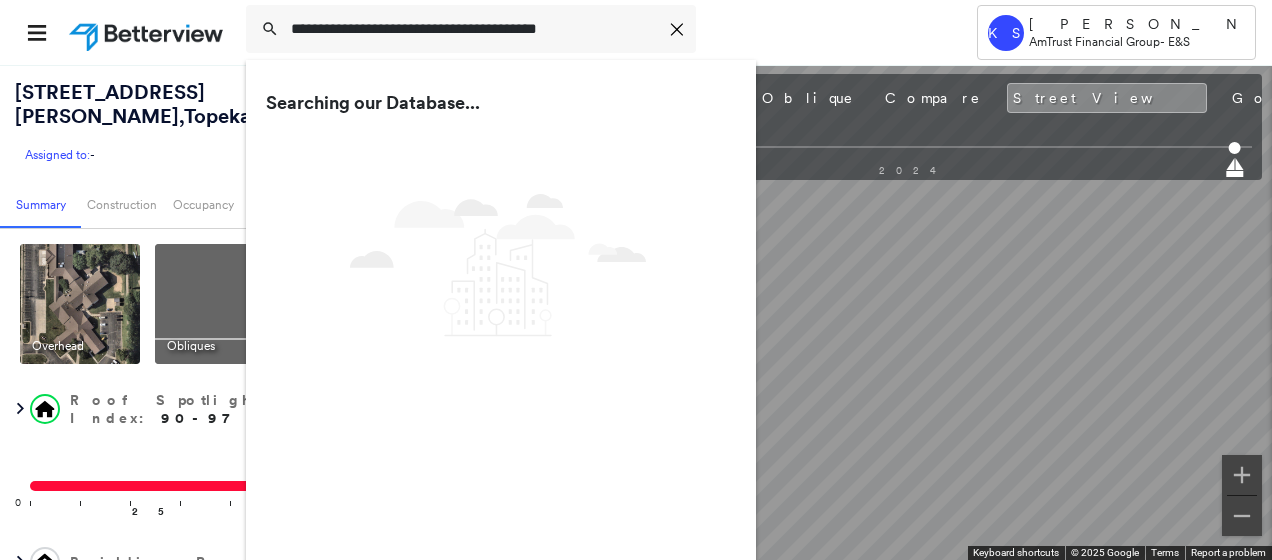 type on "**********" 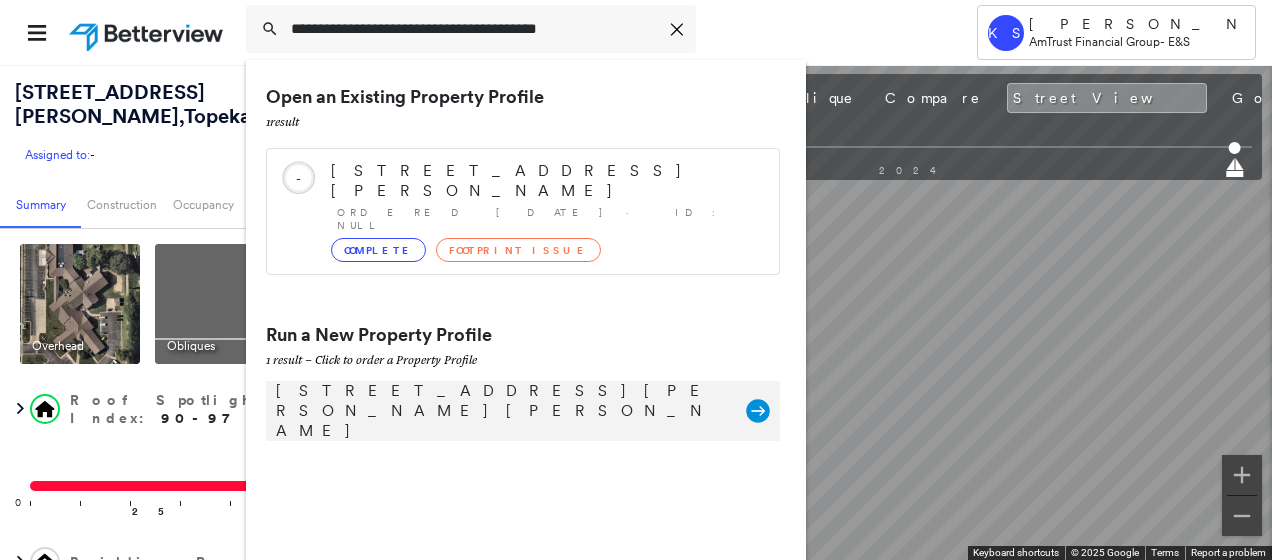 click on "[STREET_ADDRESS][PERSON_NAME][PERSON_NAME]" at bounding box center [501, 411] 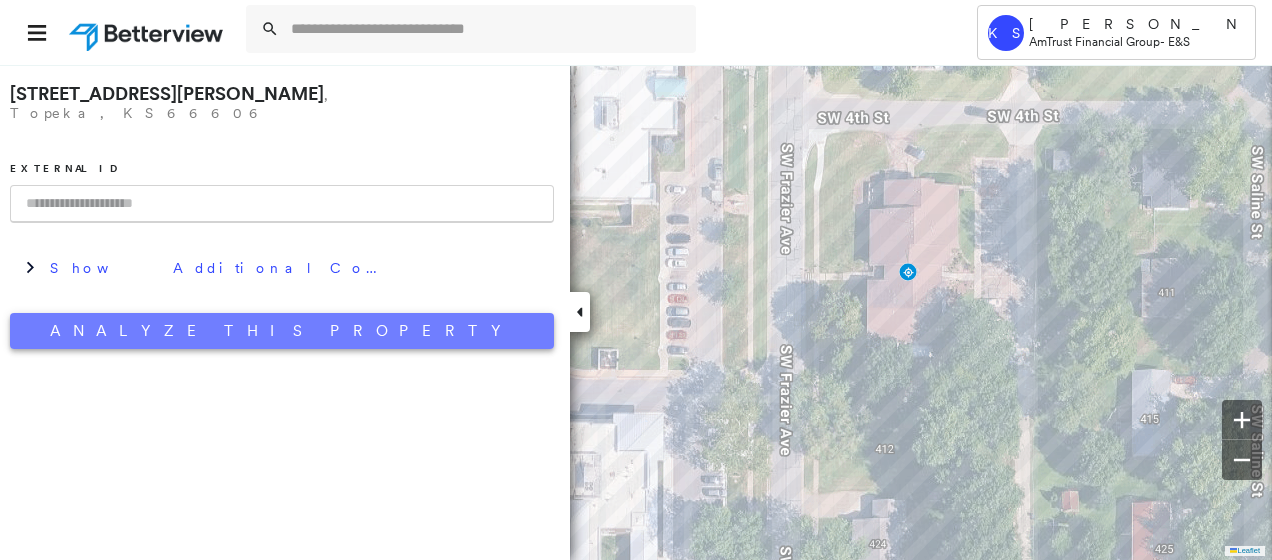 click on "Analyze This Property" at bounding box center [282, 331] 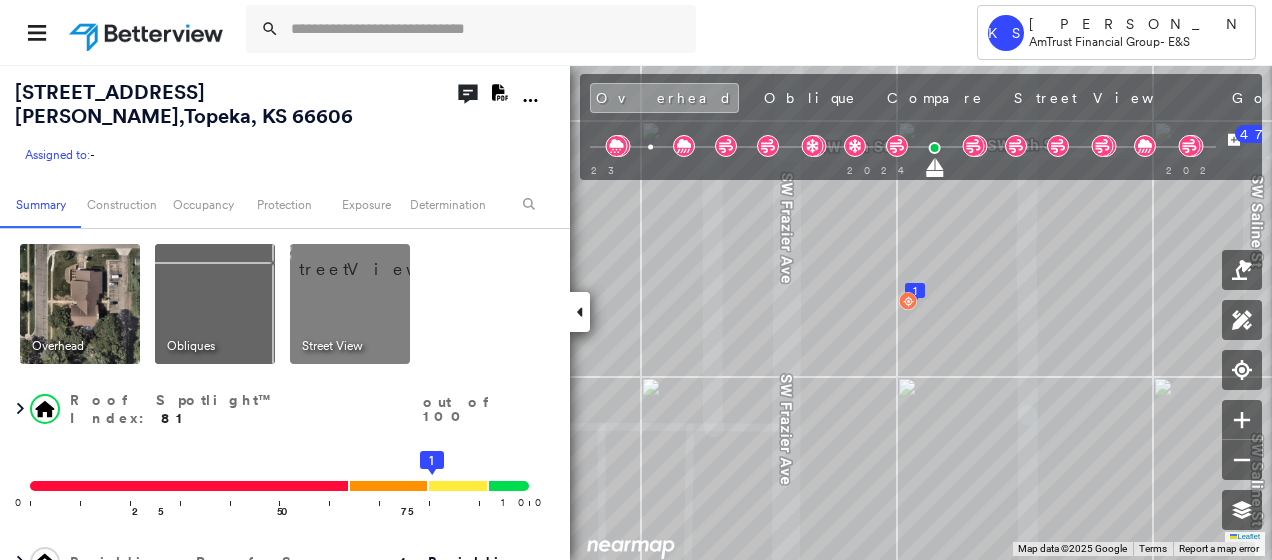 click at bounding box center [374, 259] 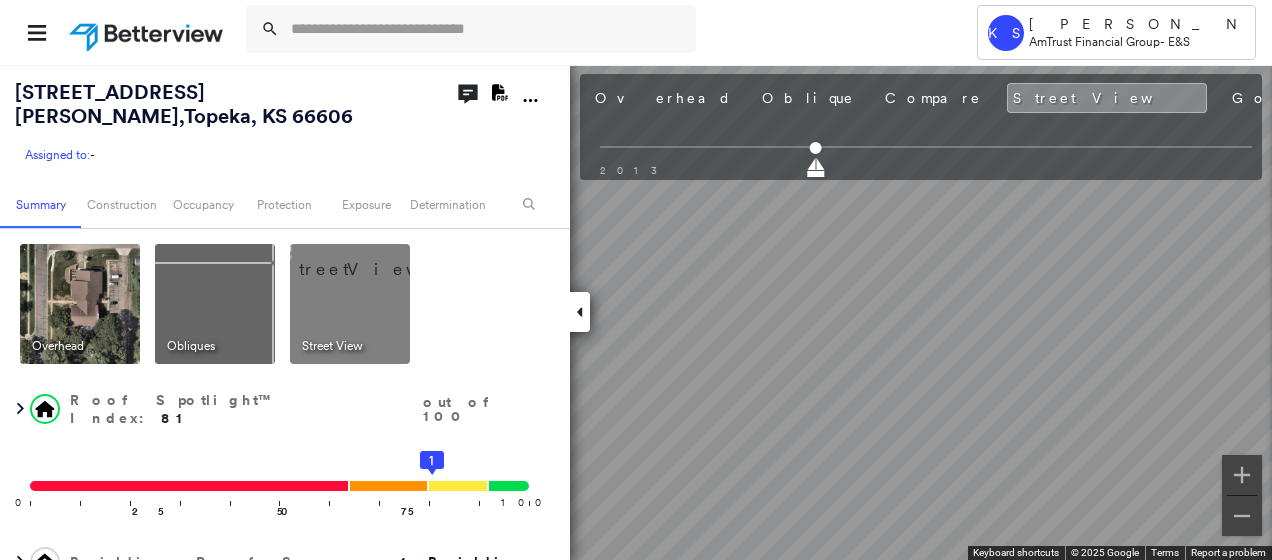 click on "Tower KS [PERSON_NAME] AmTrust Financial Group  -   E&S [STREET_ADDRESS][PERSON_NAME] Assigned to:  - Assigned to:  - Assigned to:  - Open Comments Download PDF Report Summary Construction Occupancy Protection Exposure Determination Overhead Obliques Street View Roof Spotlight™ Index :  81 out of 100 0 100 25 50 75 1 Building Roof Scores 1 Buildings Policy Information Flags :  1 (0 cleared, 1 uncleared) Construction Roof Spotlights :  Staining, Overhang, Chimney, Vent Property Features :  Car, Water Hazard, Cracked Pavement, Significantly Stained Pavement, Repaired Pavement and 1 more Roof Size & Shape :  1 building  - [PERSON_NAME] | Asphalt Shingle BuildZoom - Building Permit Data and Analysis Occupancy Place Detail Protection Exposure Fire Path FEMA Risk Index Wind Claim Predictor: Most Risky 1   out of  5 Wildfire Additional Perils Proximity Alerts :  Chimney Determination Flags :  1 (0 cleared, 1 uncleared) Uncleared Flags (1) Cleared Flags  (0) LOW Low Priority Flagged [DATE] Clear Action Taken 47" at bounding box center (636, 280) 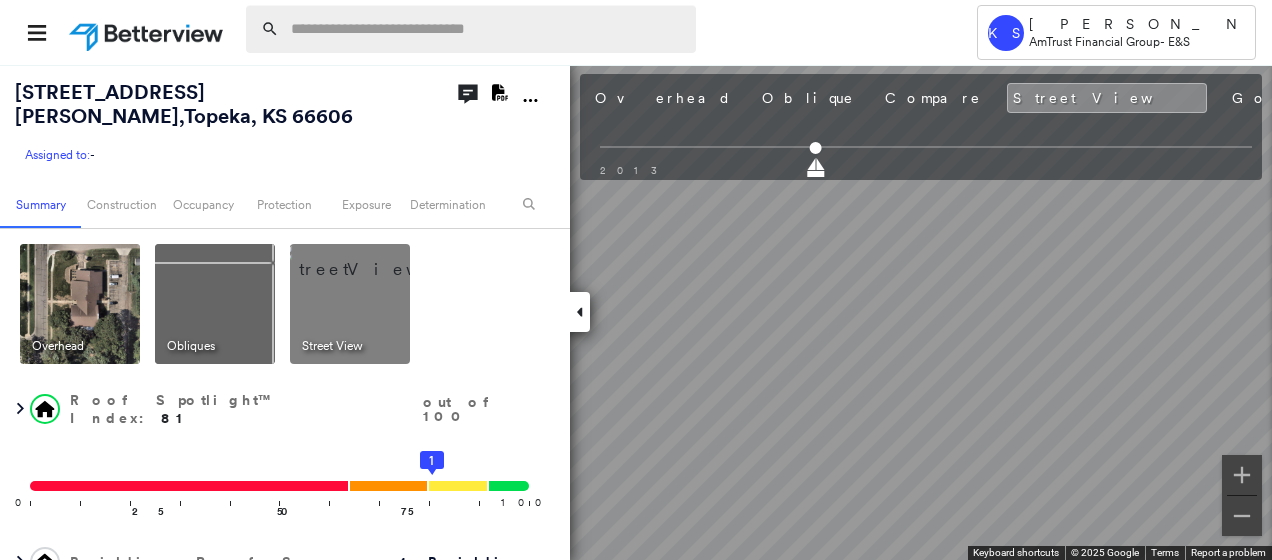 click at bounding box center [487, 29] 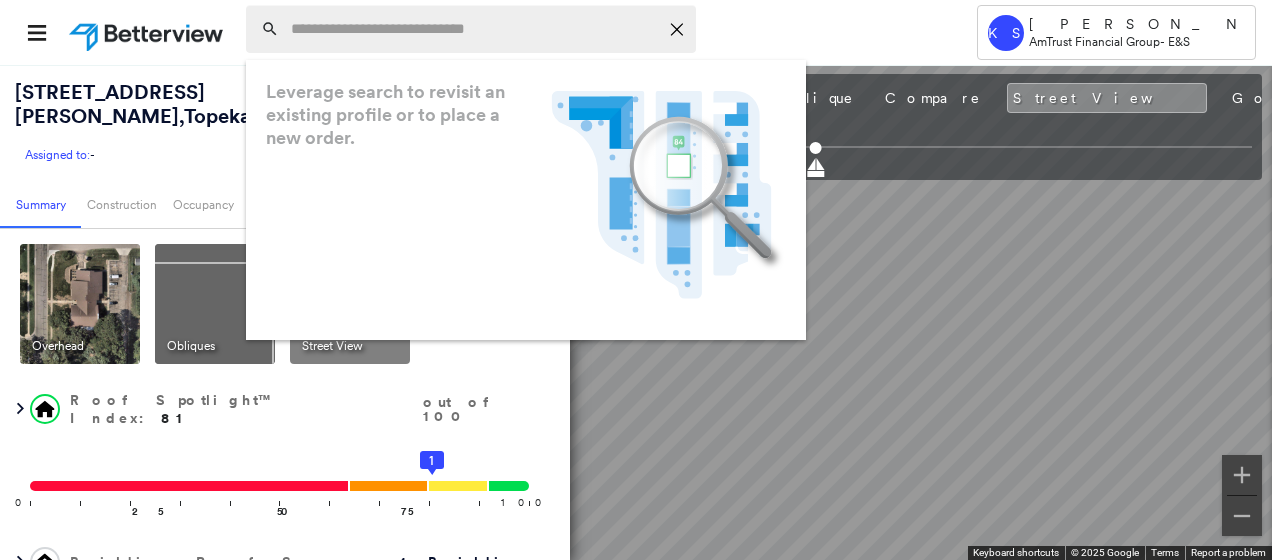 paste on "**********" 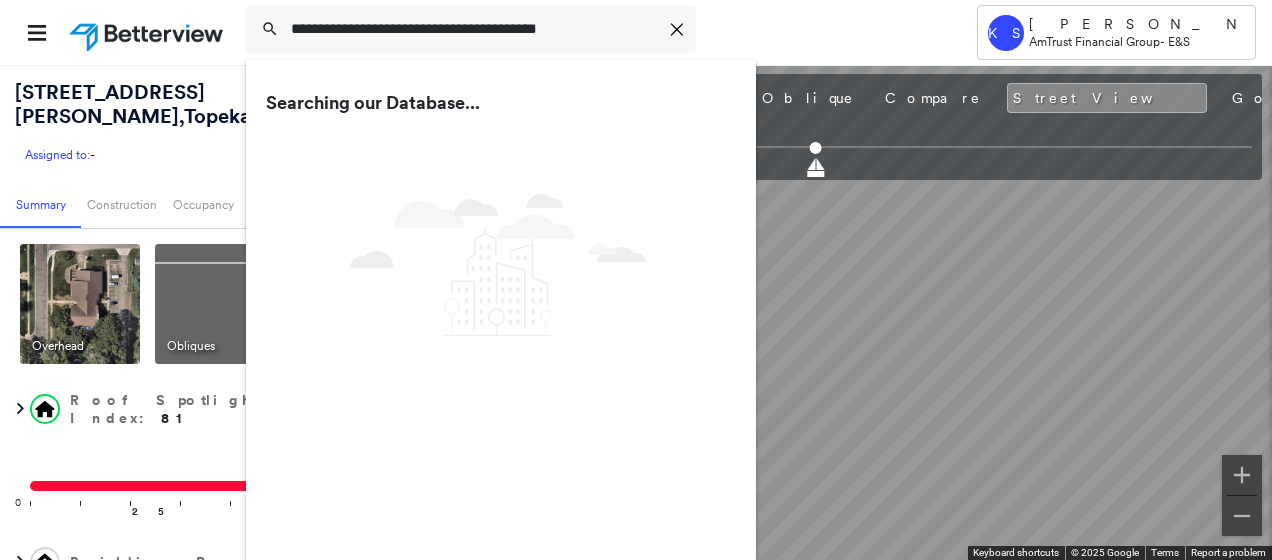 type on "**********" 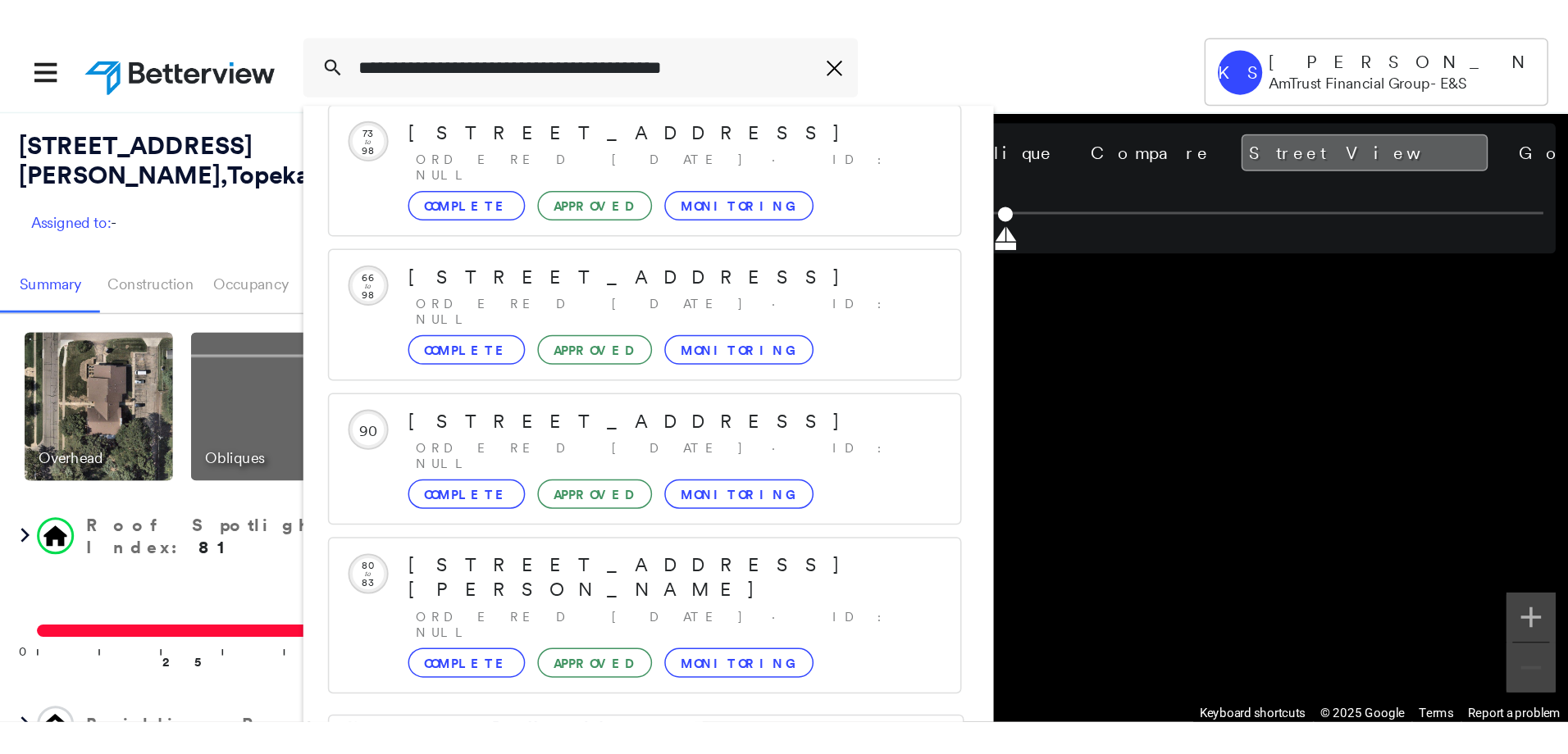 scroll, scrollTop: 169, scrollLeft: 0, axis: vertical 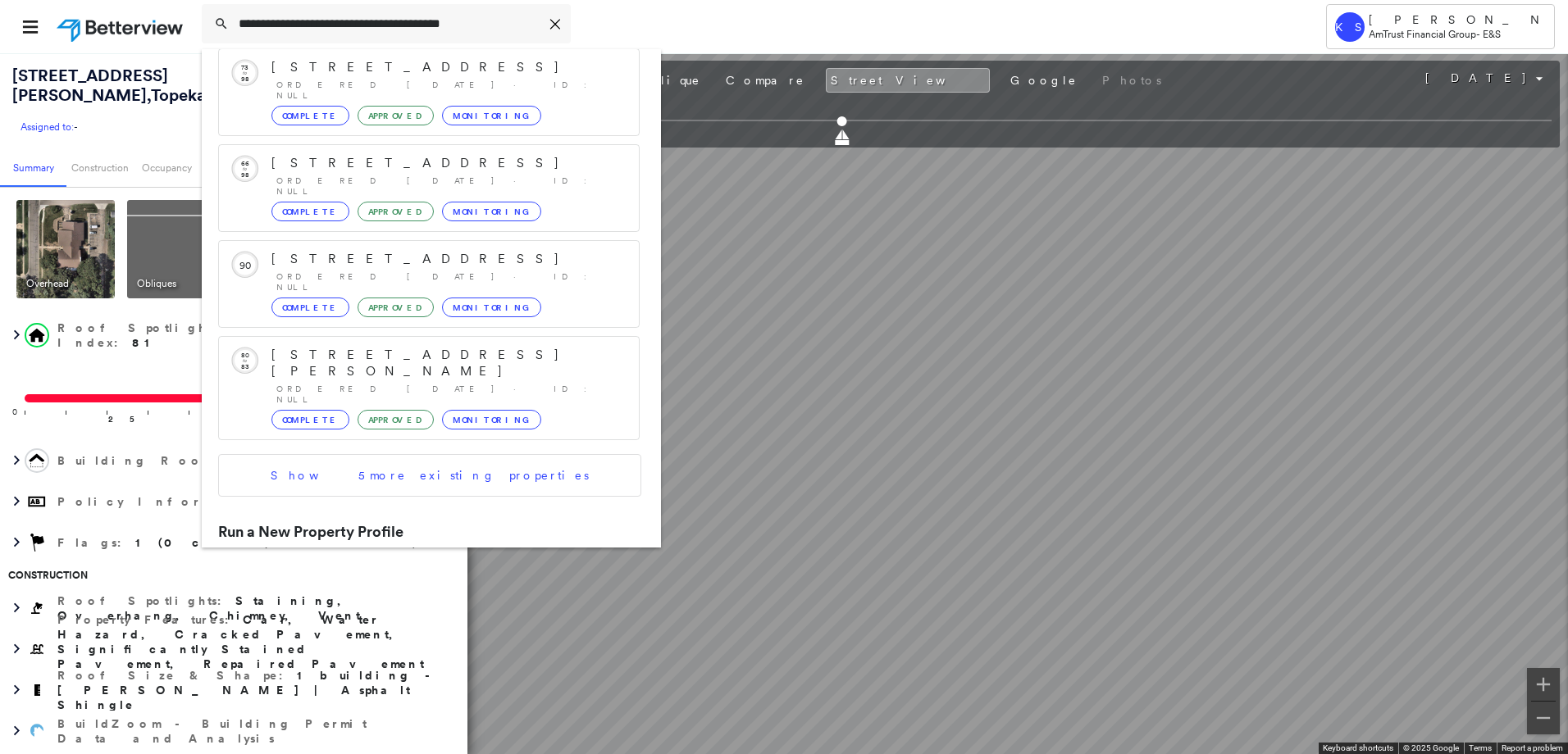 click on "[STREET_ADDRESS][PERSON_NAME][PERSON_NAME]" at bounding box center (411, 594) 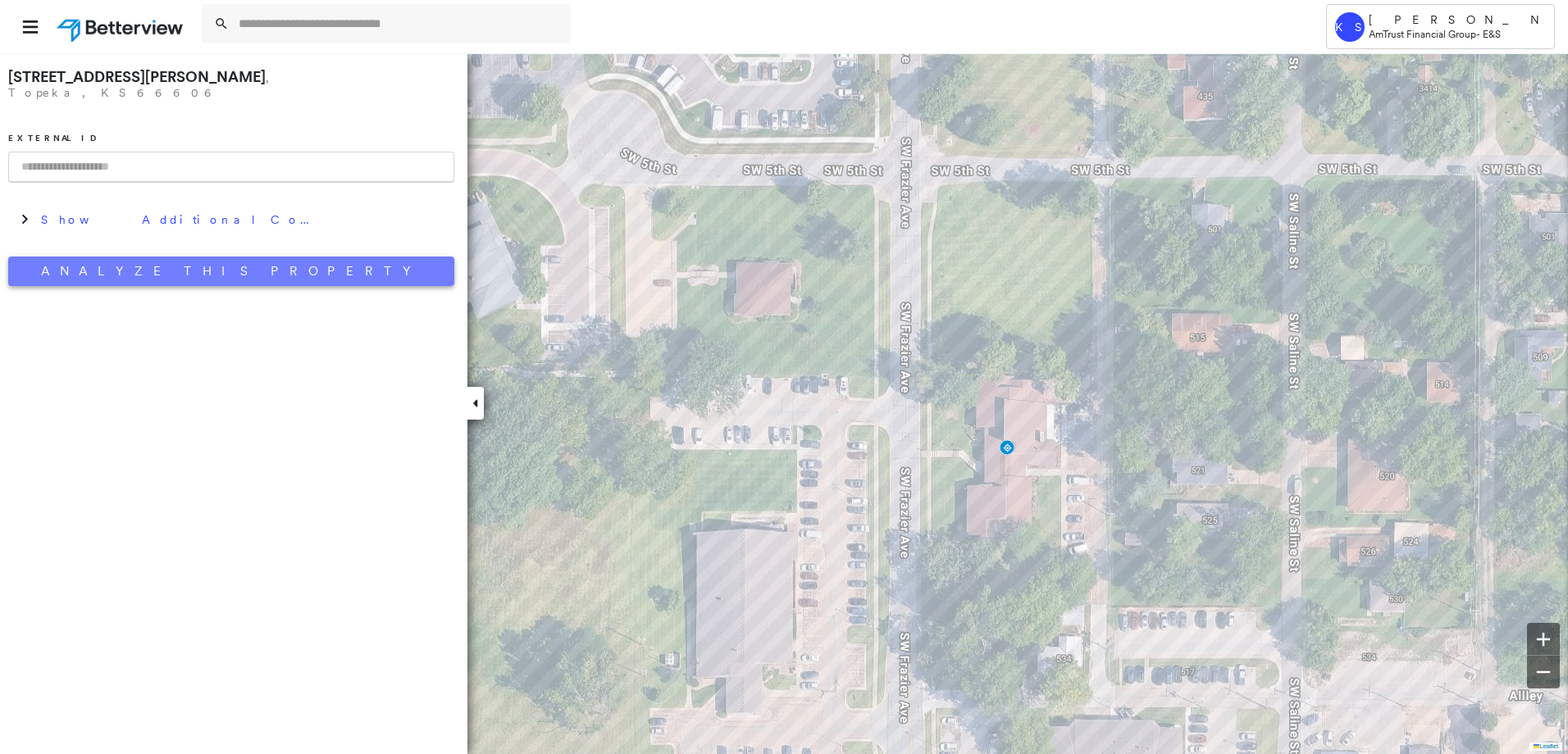 click on "Analyze This Property" at bounding box center [231, 271] 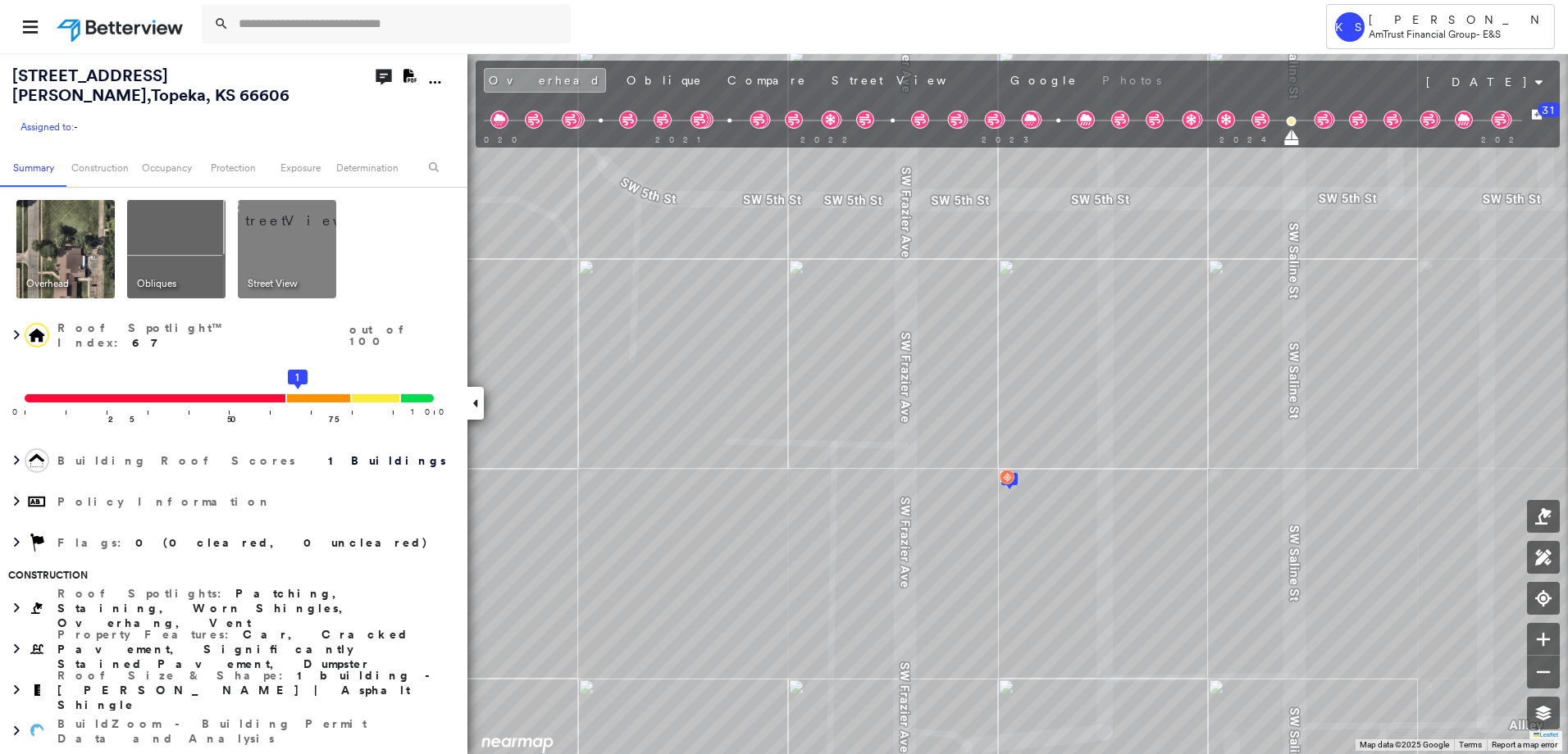 click at bounding box center [307, 212] 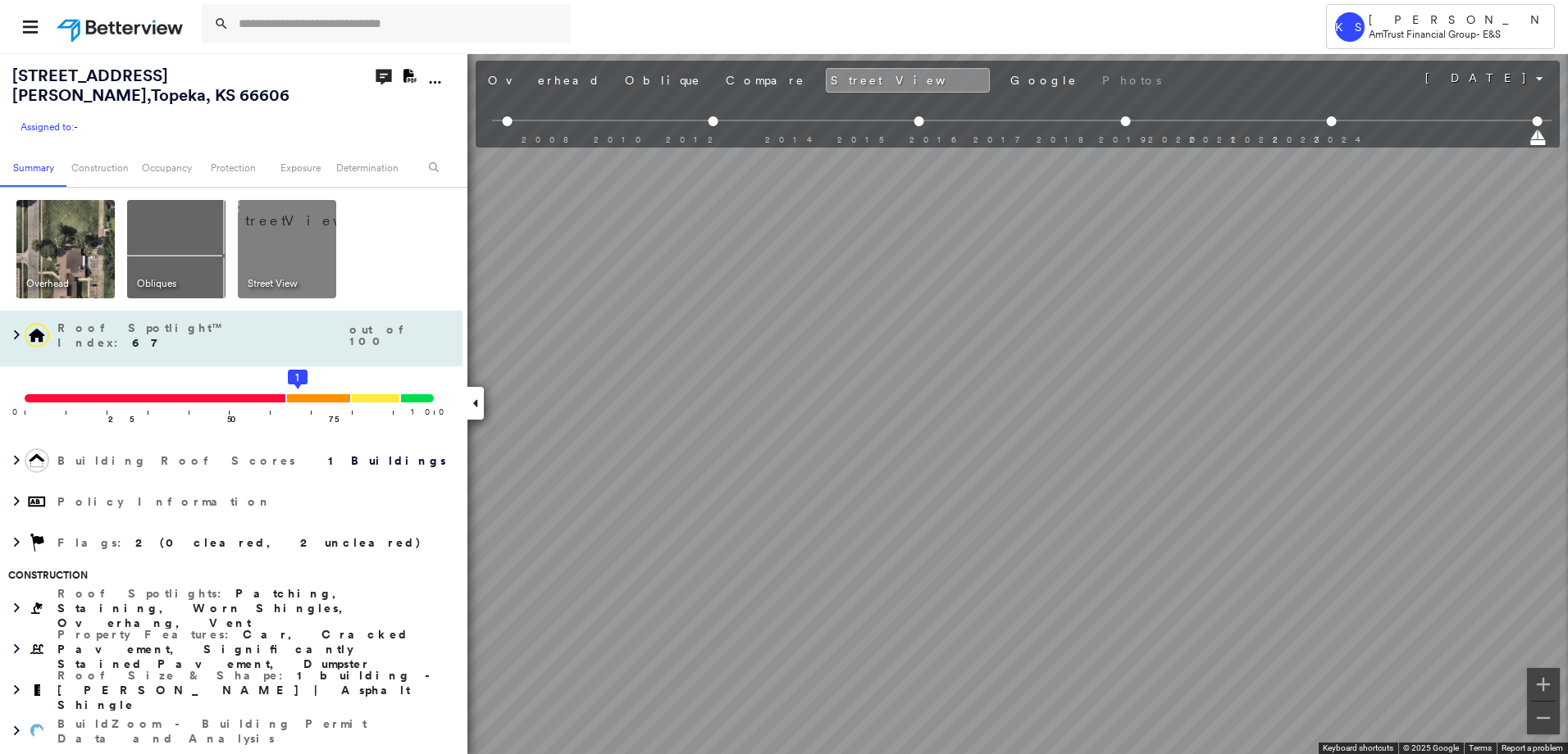 click on "[STREET_ADDRESS][PERSON_NAME] Assigned to:  - Assigned to:  - Assigned to:  - Open Comments Download PDF Report Summary Construction Occupancy Protection Exposure Determination Overhead Obliques Street View Roof Spotlight™ Index :  67 out of 100 0 100 25 50 75 1 Building Roof Scores 1 Buildings Policy Information Flags :  2 (0 cleared, 2 uncleared) Construction Roof Spotlights :  Patching, Staining, Worn Shingles, Overhang, Vent Property Features :  Car, Cracked Pavement, Significantly Stained Pavement, Dumpster Roof Size & Shape :  1 building  - [PERSON_NAME] | Asphalt Shingle BuildZoom - Building Permit Data and Analysis Occupancy Place Detail Protection Exposure Fire Path FEMA Risk Index Wind Claim Predictor: More Risky 2   out of  5 Wildfire Additional Perils Determination Flags :  2 (0 cleared, 2 uncleared) Uncleared Flags (2) Cleared Flags  (0) MED Medium Priority Flagged [DATE] Clear DAMG Damage Flagged [DATE] Clear Action Taken New Entry History Quote/New Business Terms & Conditions General 31" at bounding box center (784, 403) 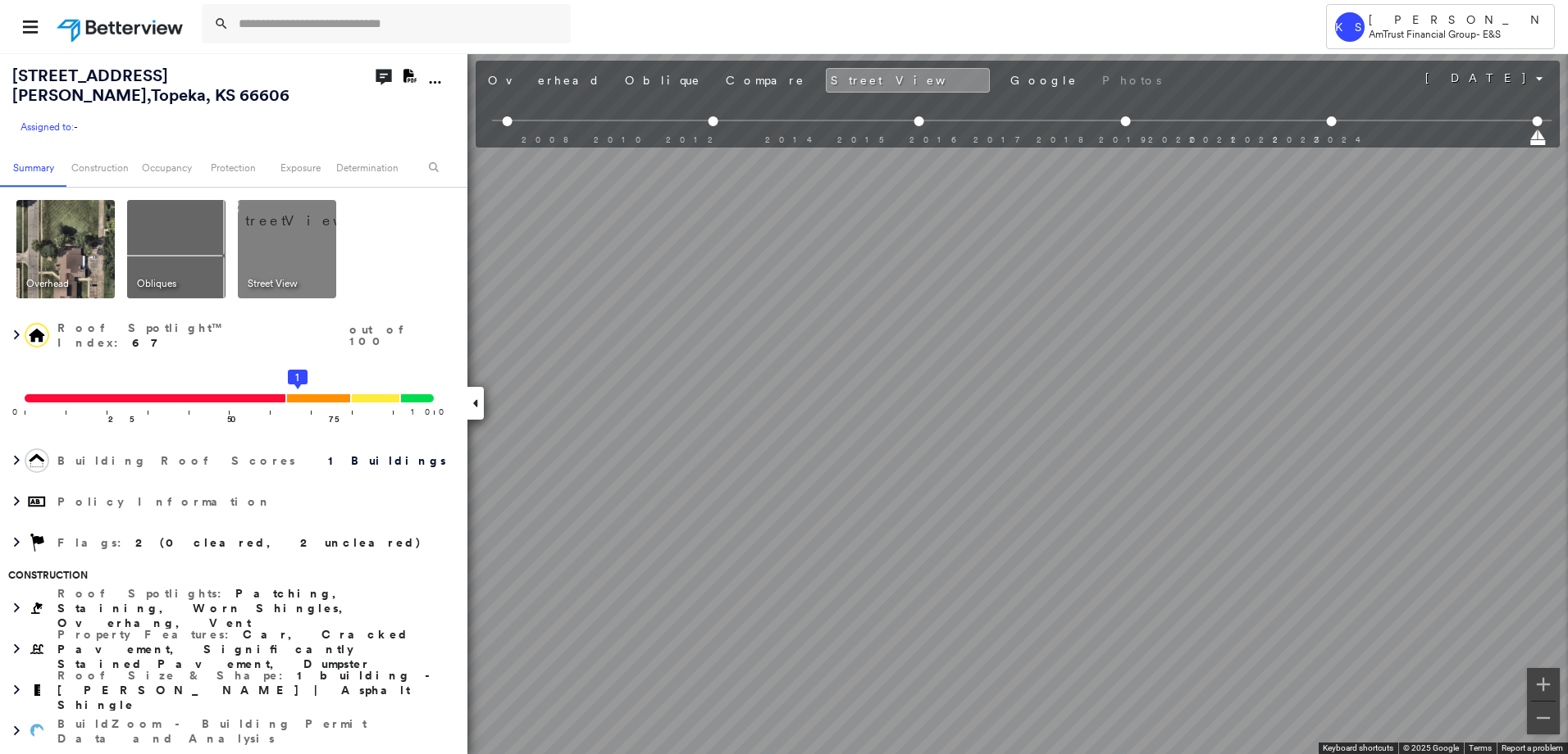click at bounding box center (176, 249) 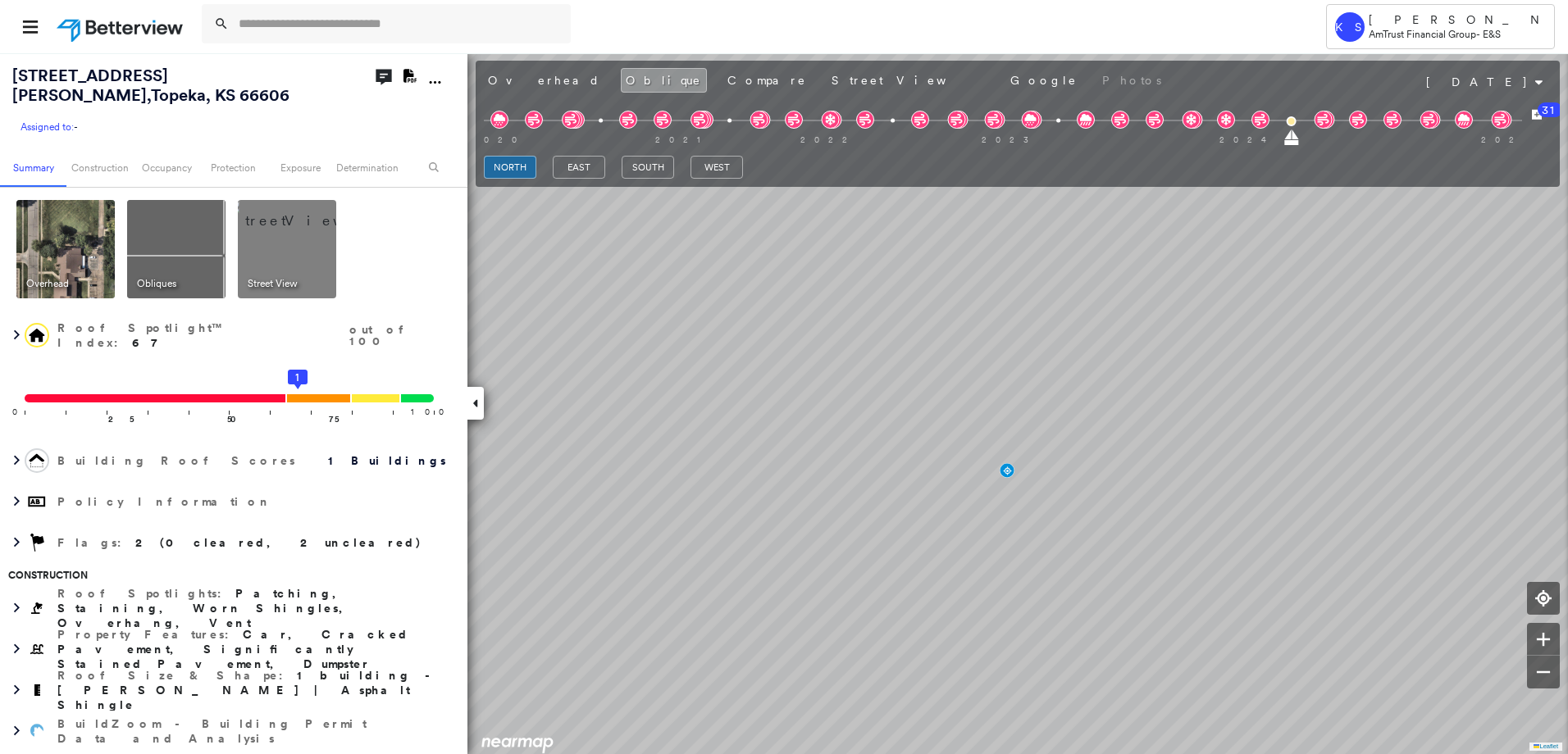 click at bounding box center [176, 249] 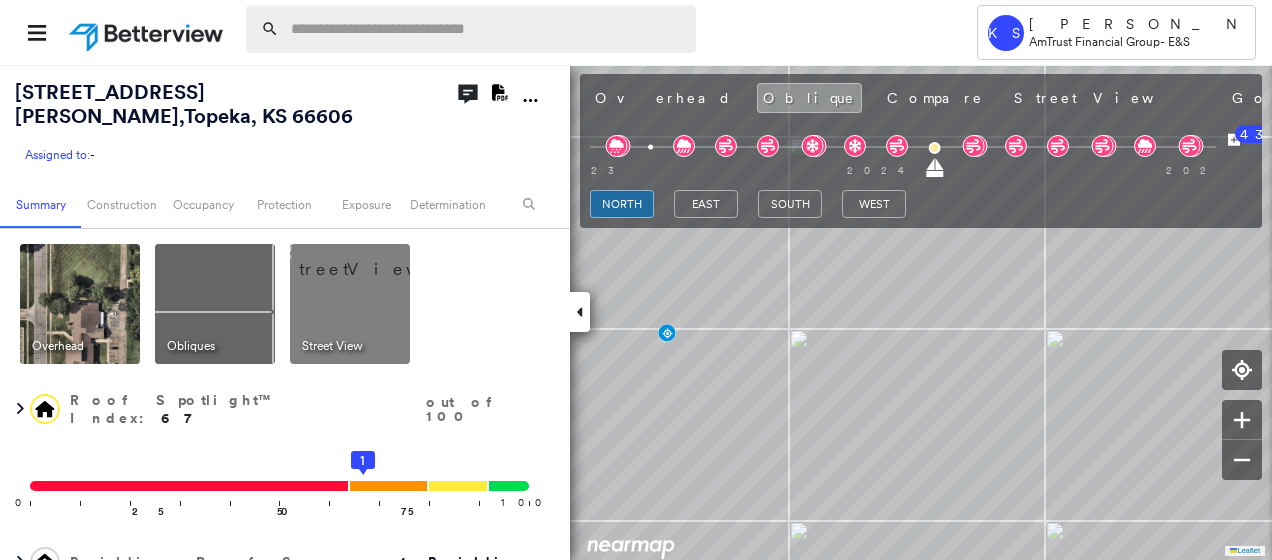 click at bounding box center (487, 29) 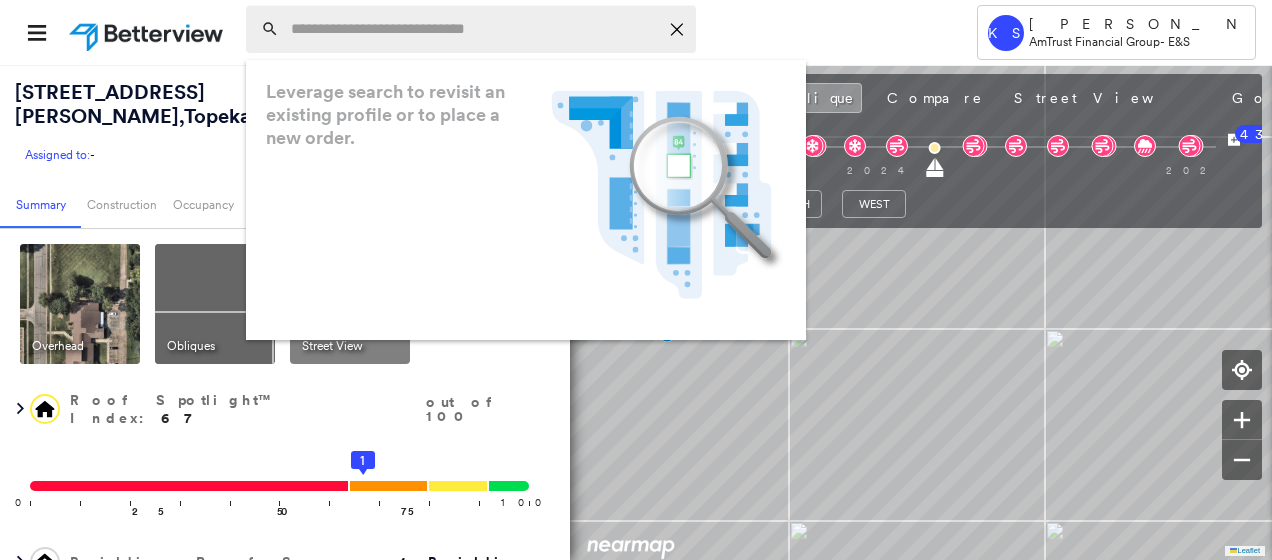 paste on "**********" 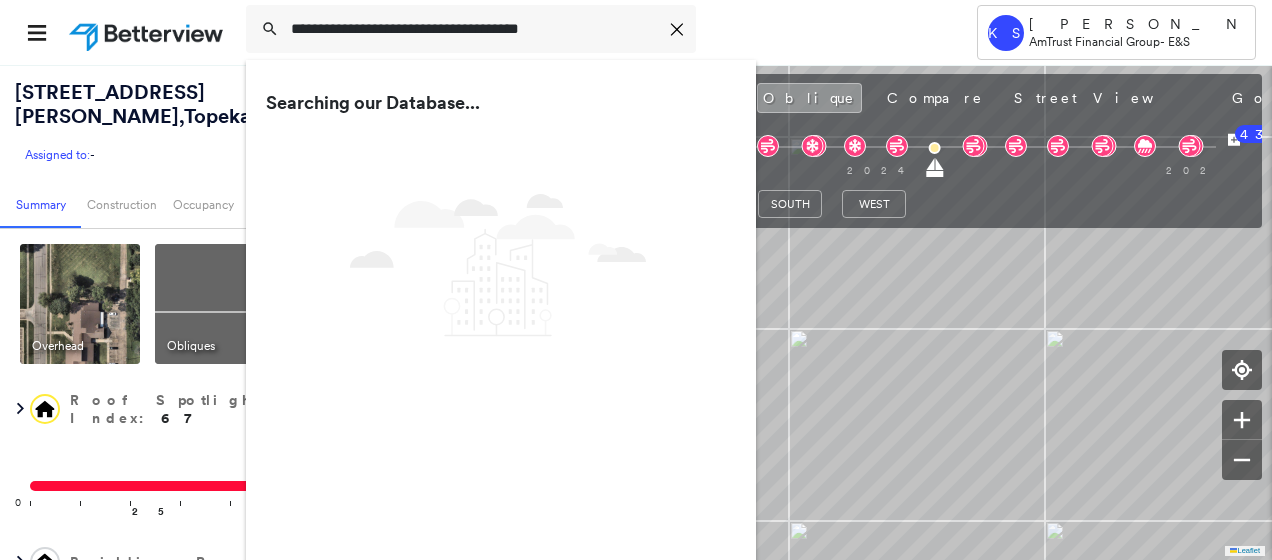 type on "**********" 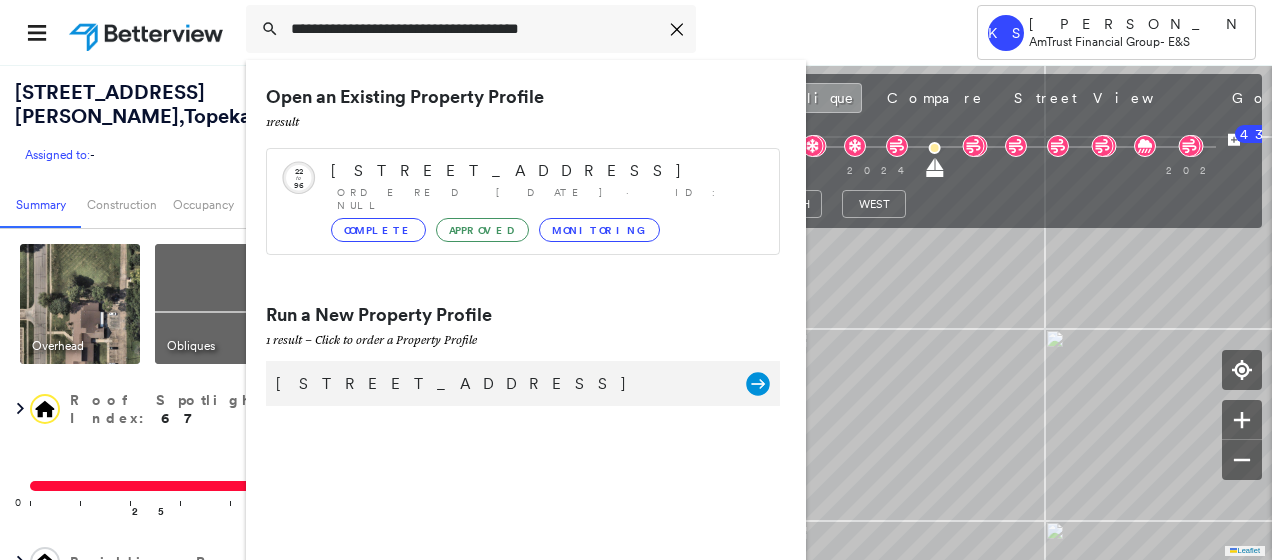 click on "[STREET_ADDRESS]" at bounding box center [501, 384] 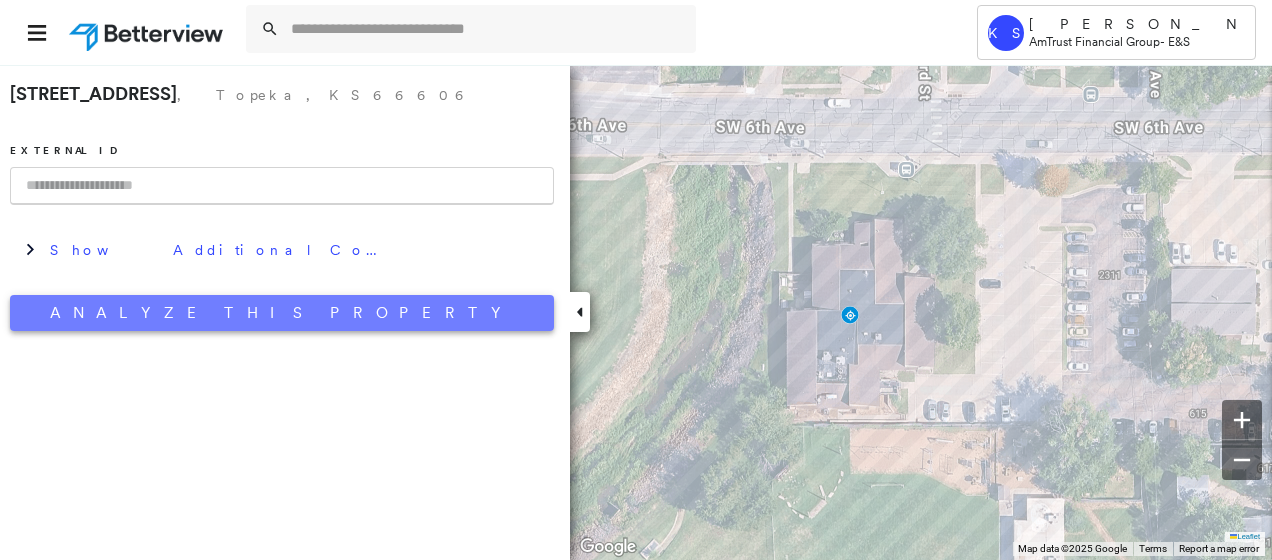 click on "Analyze This Property" at bounding box center [282, 313] 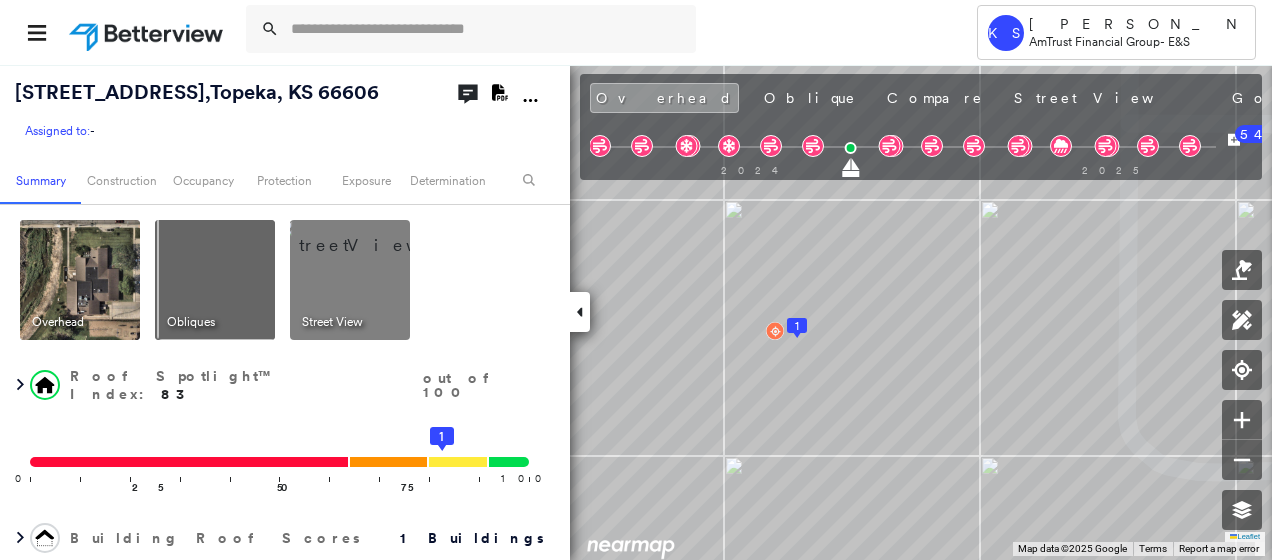 drag, startPoint x: 324, startPoint y: 277, endPoint x: 491, endPoint y: 345, distance: 180.31361 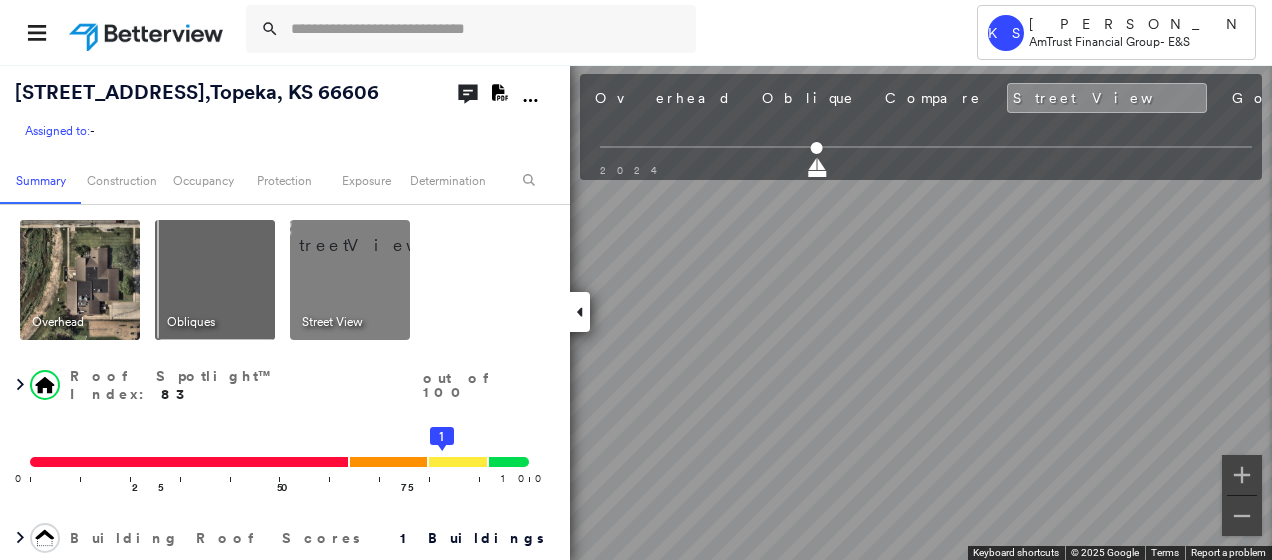 click on "Tower KS [PERSON_NAME] AmTrust Financial Group  -   E&S [STREET_ADDRESS] Assigned to:  - Assigned to:  - Assigned to:  - Open Comments Download PDF Report Summary Construction Occupancy Protection Exposure Determination Overhead Obliques Street View Roof Spotlight™ Index :  83 out of 100 0 100 25 50 75 1 Building Roof Scores 1 Buildings Policy Information Flags :  1 (0 cleared, 1 uncleared) Construction Roof Spotlights :  Staining, Overhang, Vent, Duct, Satellite Dish and 1 more Property Features :  Car, Patio Furniture, Water Hazard, Cracked Pavement, Significantly Stained Pavement Roof Size & Shape :  1 building  - Mansard | Asphalt Shingle BuildZoom - Building Permit Data and Analysis Occupancy Place Detail Protection Exposure Fire Path FEMA Risk Index Wind Claim Predictor: Most Risky 1   out of  5 Wildfire Additional Perils Determination Flags :  1 (0 cleared, 1 uncleared) Uncleared Flags (1) Cleared Flags  (0) LOW Low Priority Flagged [DATE] Clear Action Taken New Entry History 54" at bounding box center [636, 280] 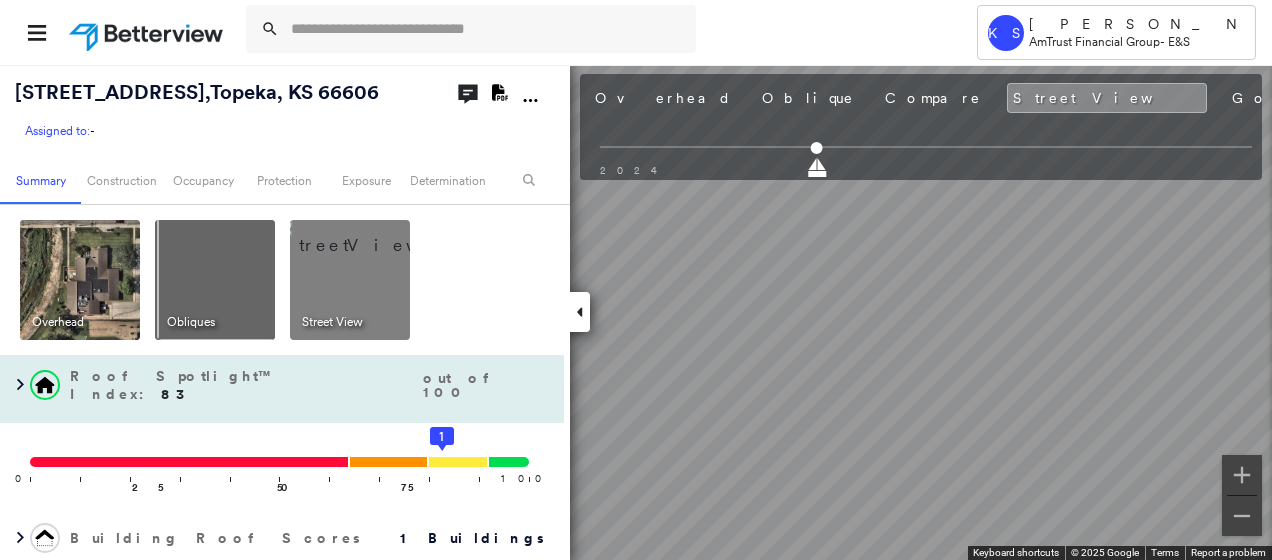 click on "[STREET_ADDRESS] Assigned to:  - Assigned to:  - Assigned to:  - Open Comments Download PDF Report Summary Construction Occupancy Protection Exposure Determination Overhead Obliques Street View Roof Spotlight™ Index :  83 out of 100 0 100 25 50 75 1 Building Roof Scores 1 Buildings Policy Information Flags :  1 (0 cleared, 1 uncleared) Construction Roof Spotlights :  Staining, Overhang, Vent, Duct, Satellite Dish and 1 more Property Features :  Car, Patio Furniture, Water Hazard, Cracked Pavement, Significantly Stained Pavement Roof Size & Shape :  1 building  - Mansard | Asphalt Shingle BuildZoom - Building Permit Data and Analysis Occupancy Place Detail Protection Exposure Fire Path FEMA Risk Index Wind Claim Predictor: Most Risky 1   out of  5 Wildfire Additional Perils Determination Flags :  1 (0 cleared, 1 uncleared) Uncleared Flags (1) Cleared Flags  (0) LOW Low Priority Flagged [DATE] Clear Action Taken New Entry History Quote/New Business Terms & Conditions Added ACV Endorsement" at bounding box center [636, 312] 